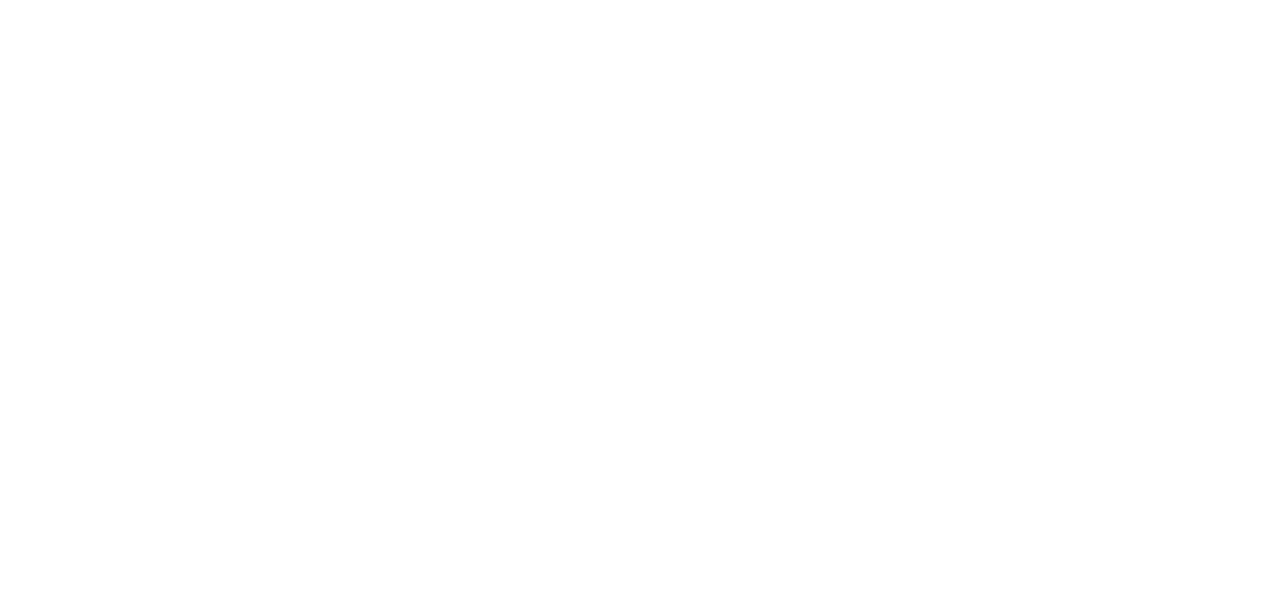 scroll, scrollTop: 0, scrollLeft: 0, axis: both 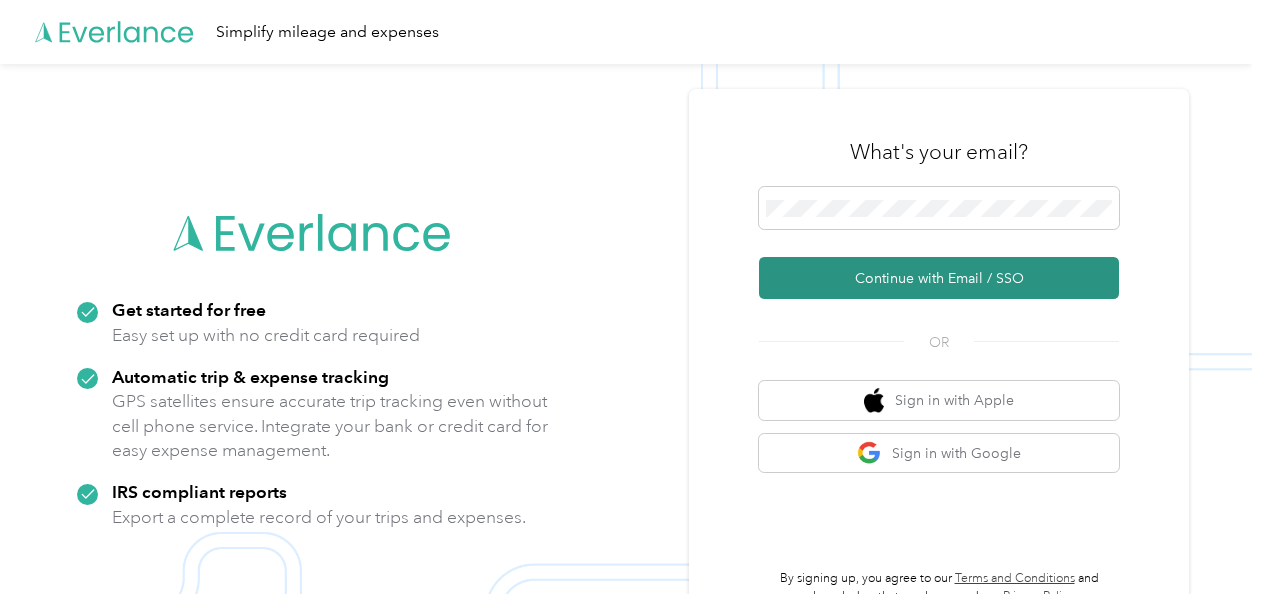 click on "Continue with Email / SSO" at bounding box center [939, 278] 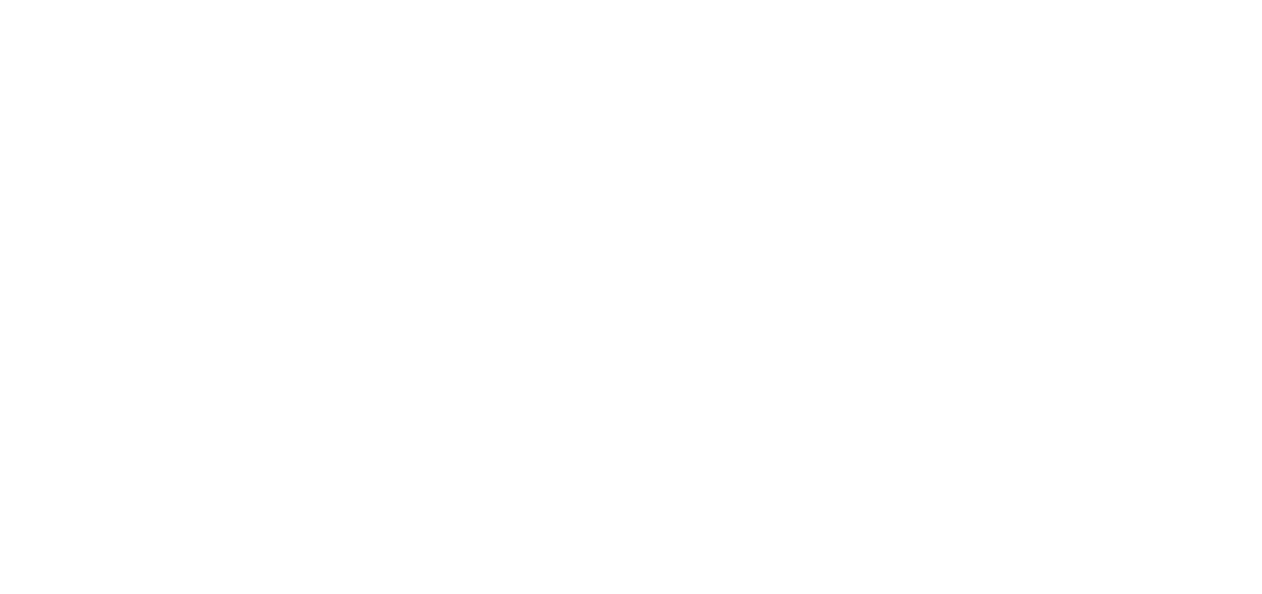 scroll, scrollTop: 0, scrollLeft: 0, axis: both 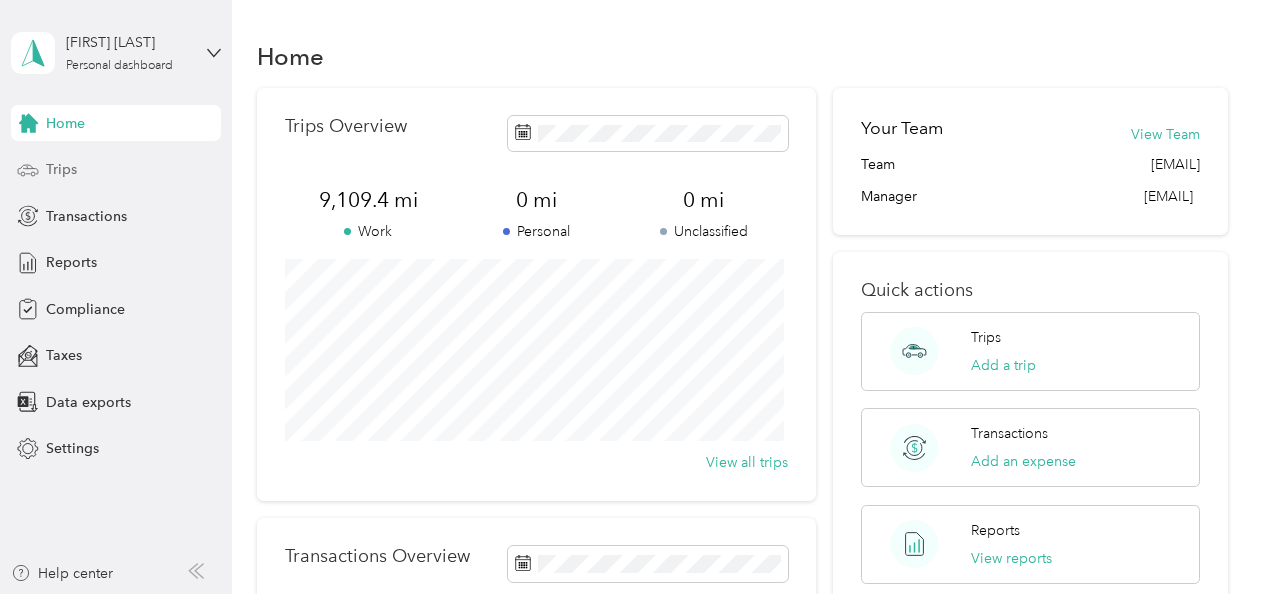 click on "Trips" at bounding box center (61, 169) 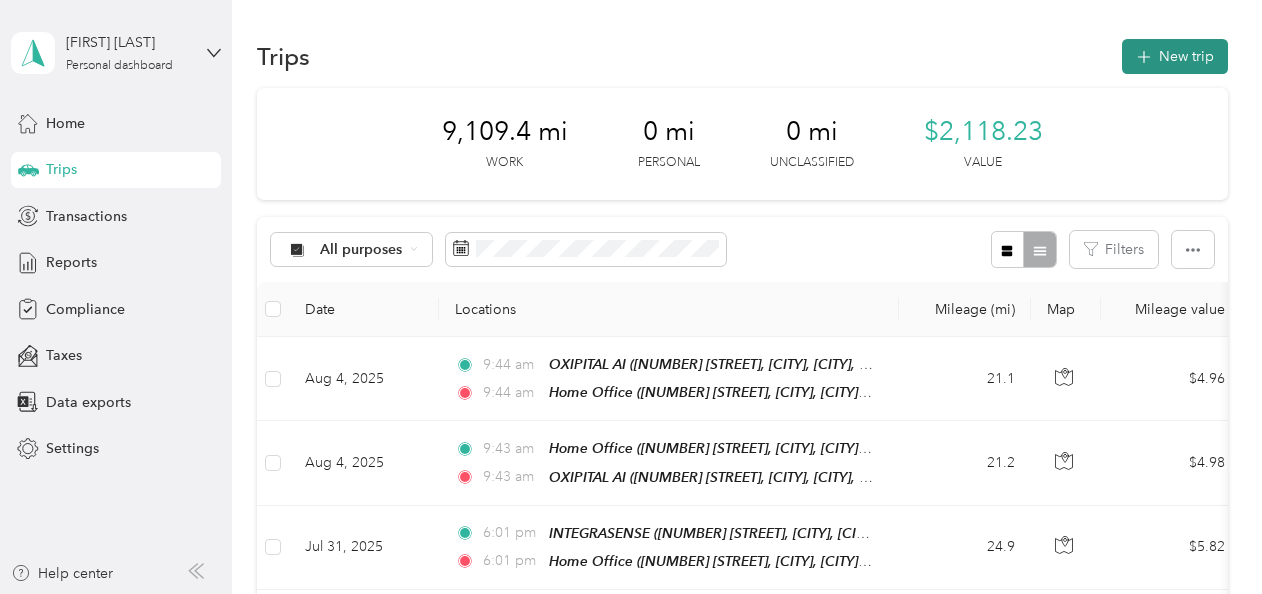 click on "New trip" at bounding box center [1175, 56] 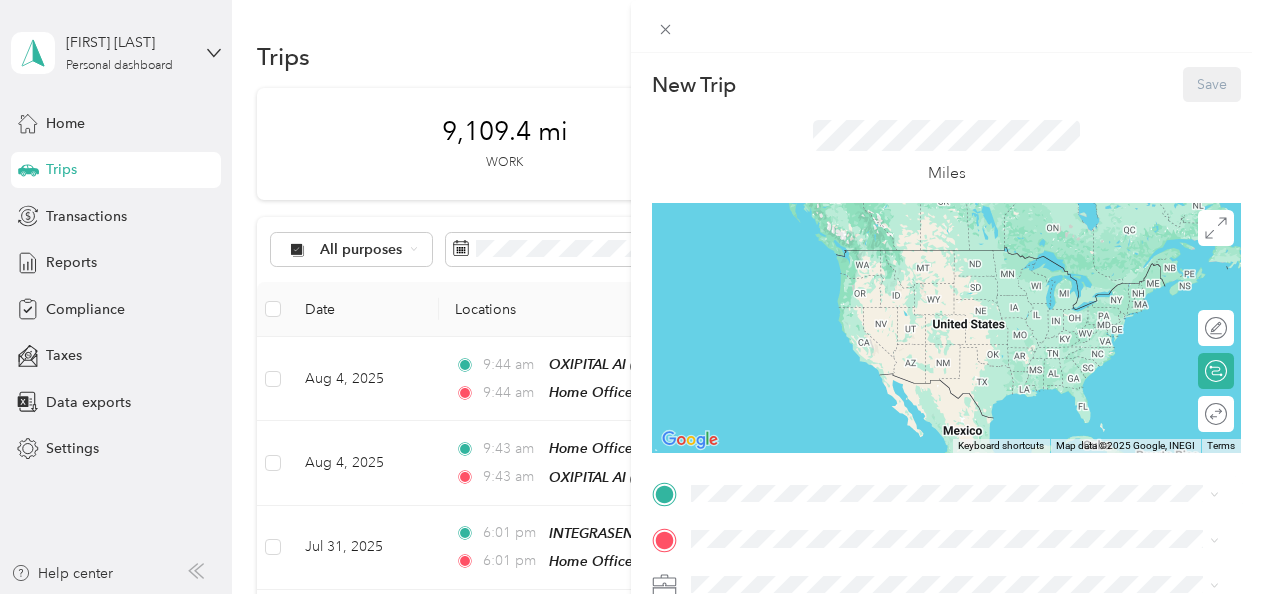 click on "Home Office [NUMBER] [STREET], [CITY], [POSTAL_CODE], [CITY], [STATE], [COUNTRY]" at bounding box center (965, 269) 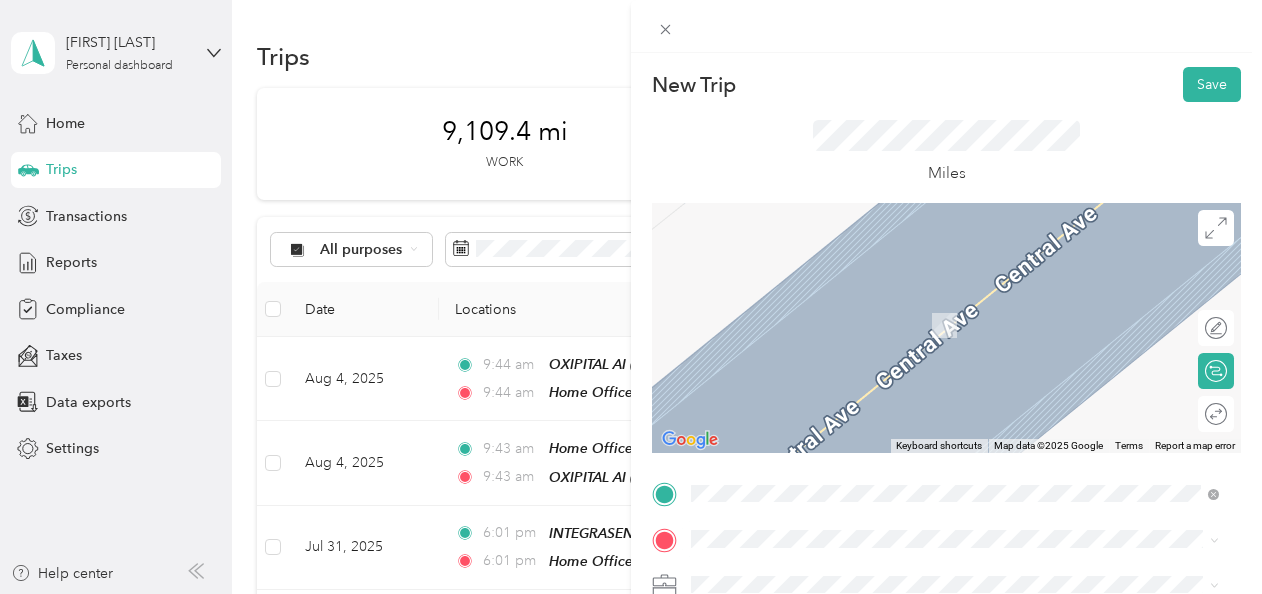 click on "BOSTON DYNAMICS [NUMBER] [STREET], [CITY], [POSTAL_CODE], [CITY], [STATE], [COUNTRY]" at bounding box center [965, 314] 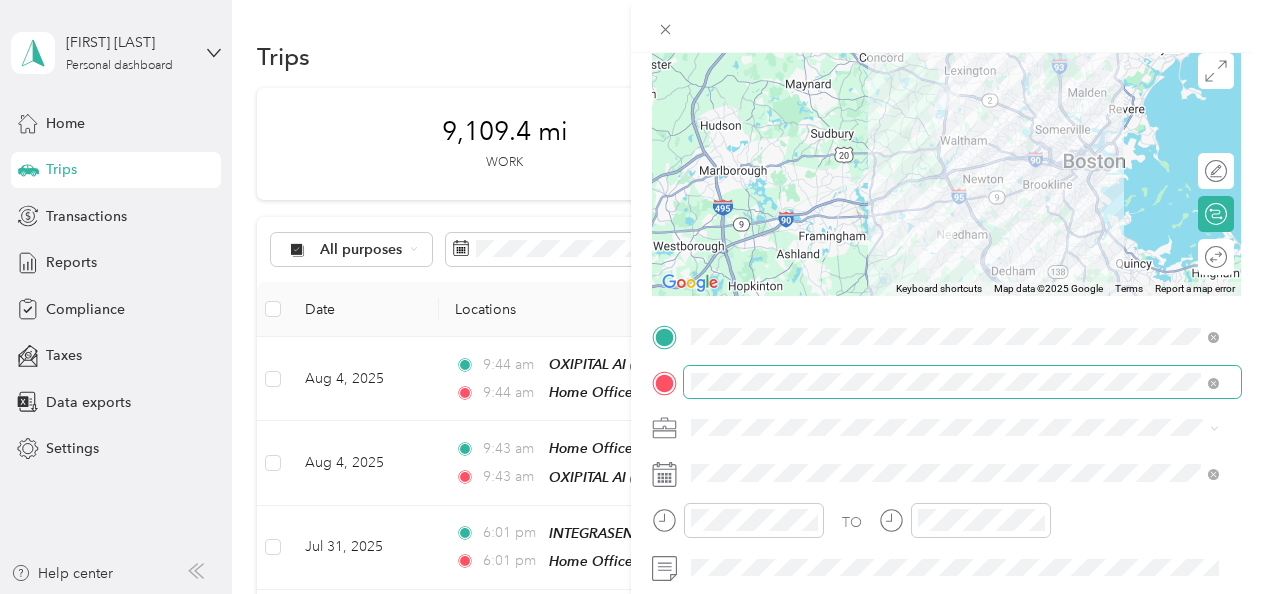 scroll, scrollTop: 200, scrollLeft: 0, axis: vertical 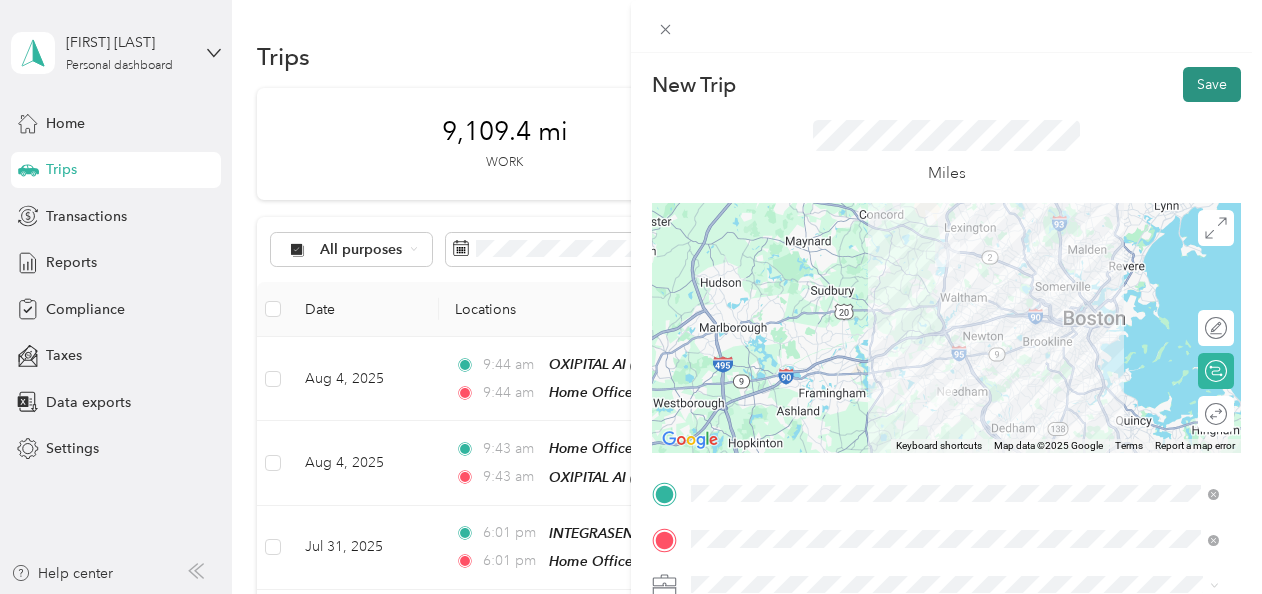 click on "Save" at bounding box center [1212, 84] 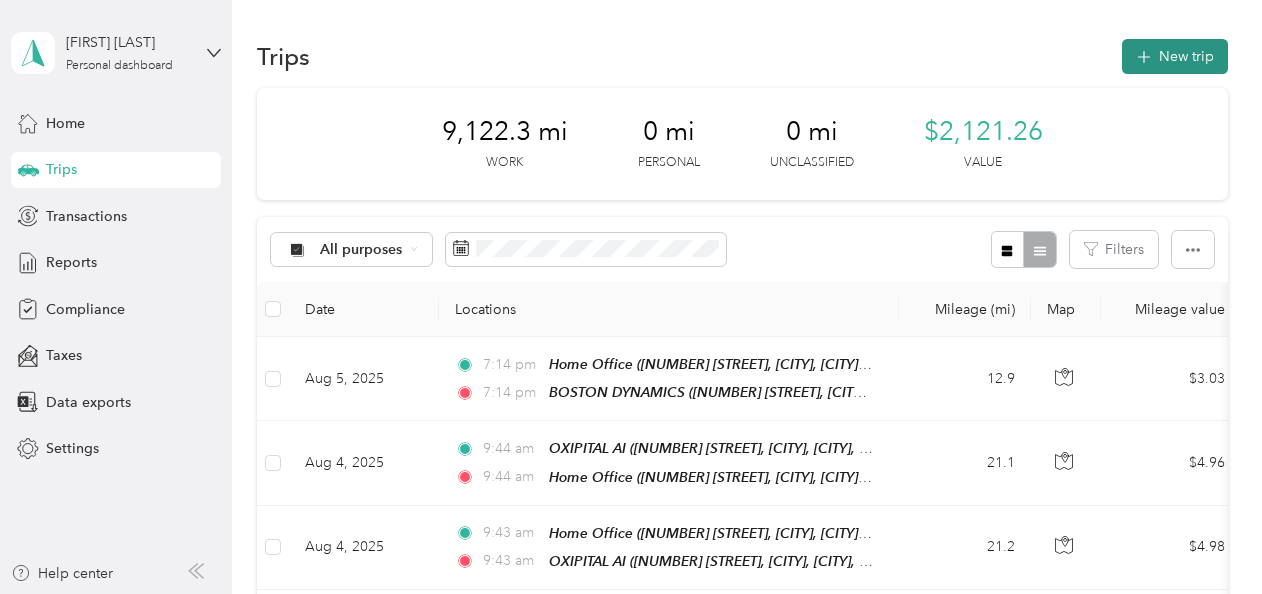 click on "New trip" at bounding box center (1175, 56) 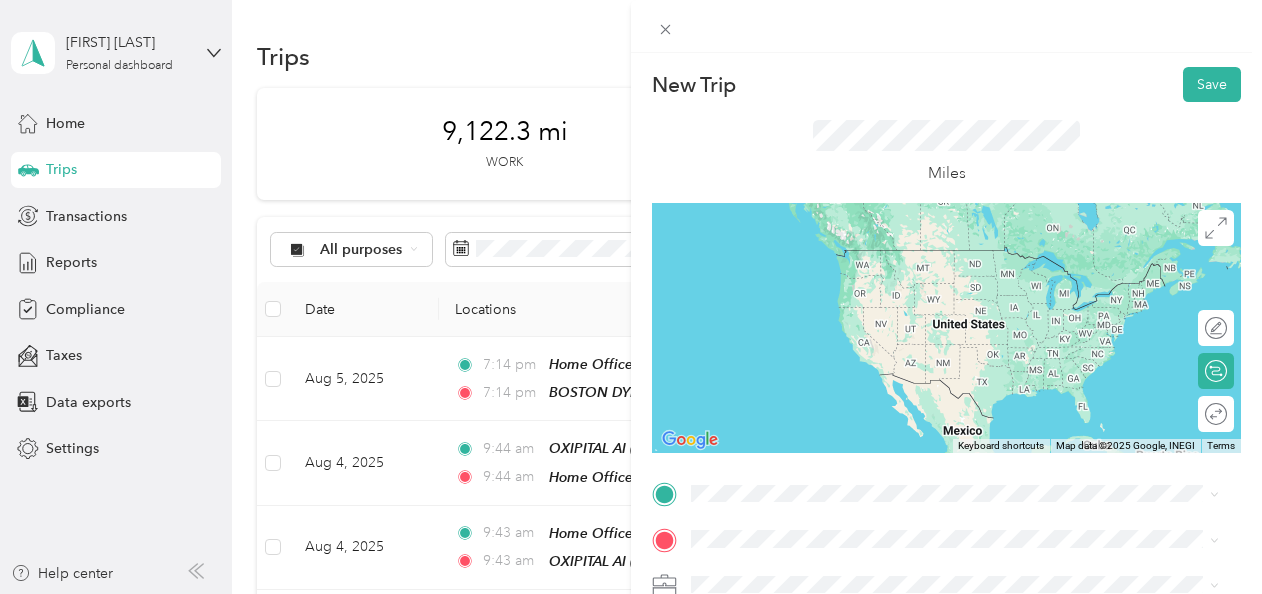 click on "BOSTON DYNAMICS [NUMBER] [STREET], [CITY], [POSTAL_CODE], [CITY], [STATE], [COUNTRY]" at bounding box center [965, 262] 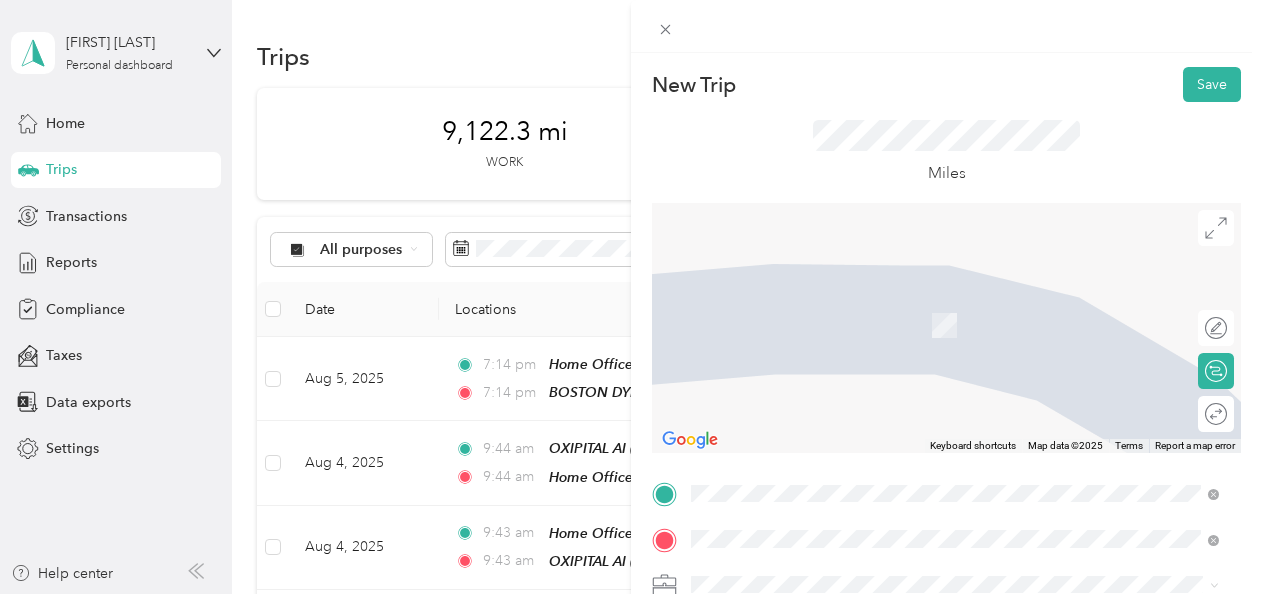click on "[NUMBER] [STREET]
[CITY], [STATE] [POSTAL_CODE], [COUNTRY]" at bounding box center [873, 416] 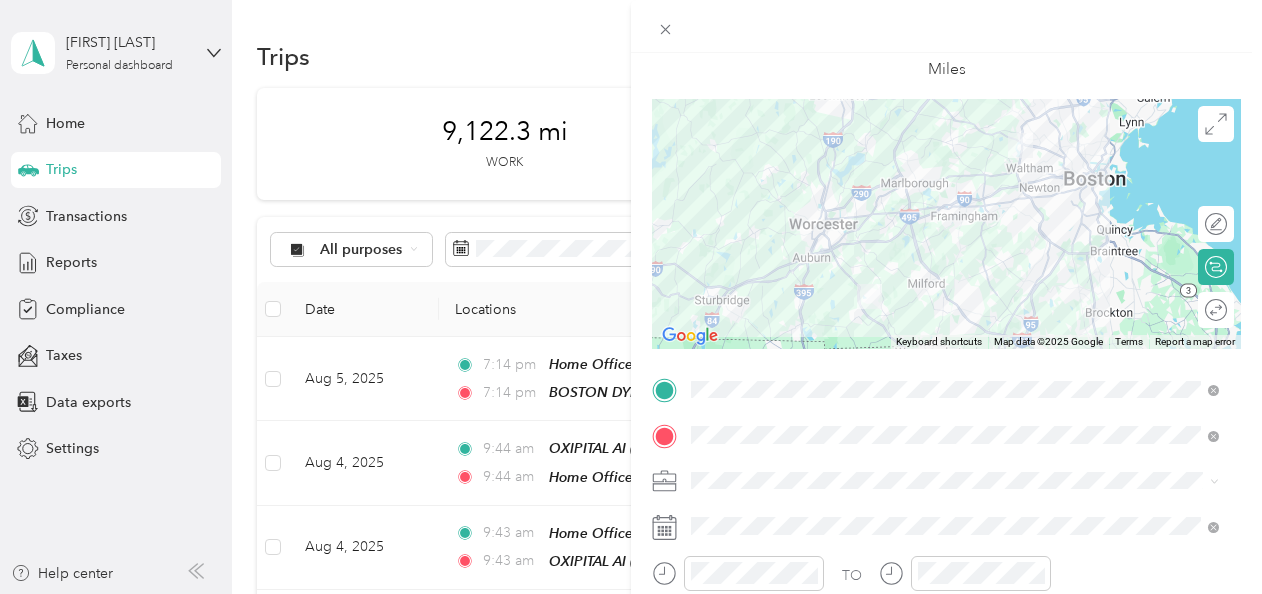 scroll, scrollTop: 300, scrollLeft: 0, axis: vertical 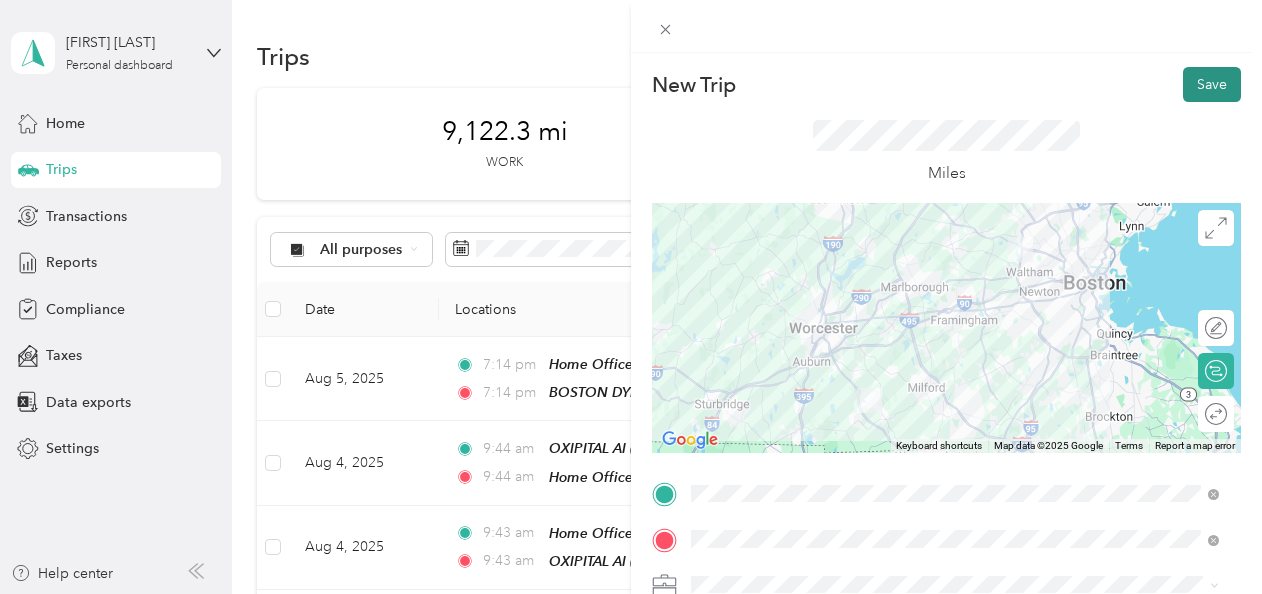 click on "Save" at bounding box center [1212, 84] 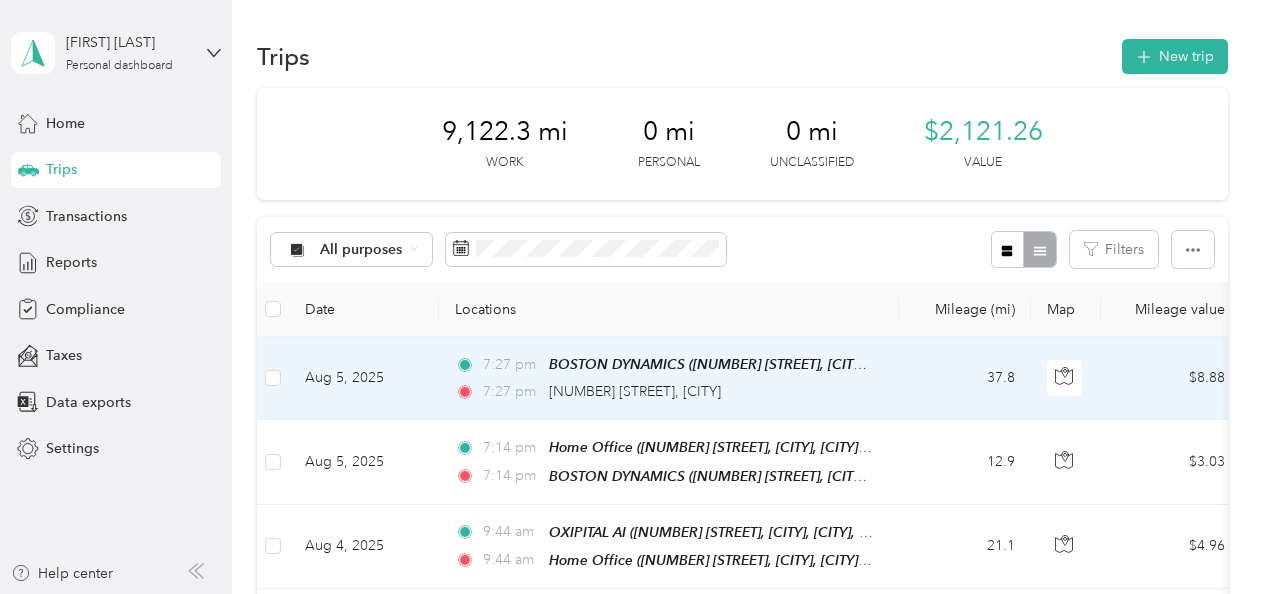 drag, startPoint x: 600, startPoint y: 389, endPoint x: 425, endPoint y: 398, distance: 175.23128 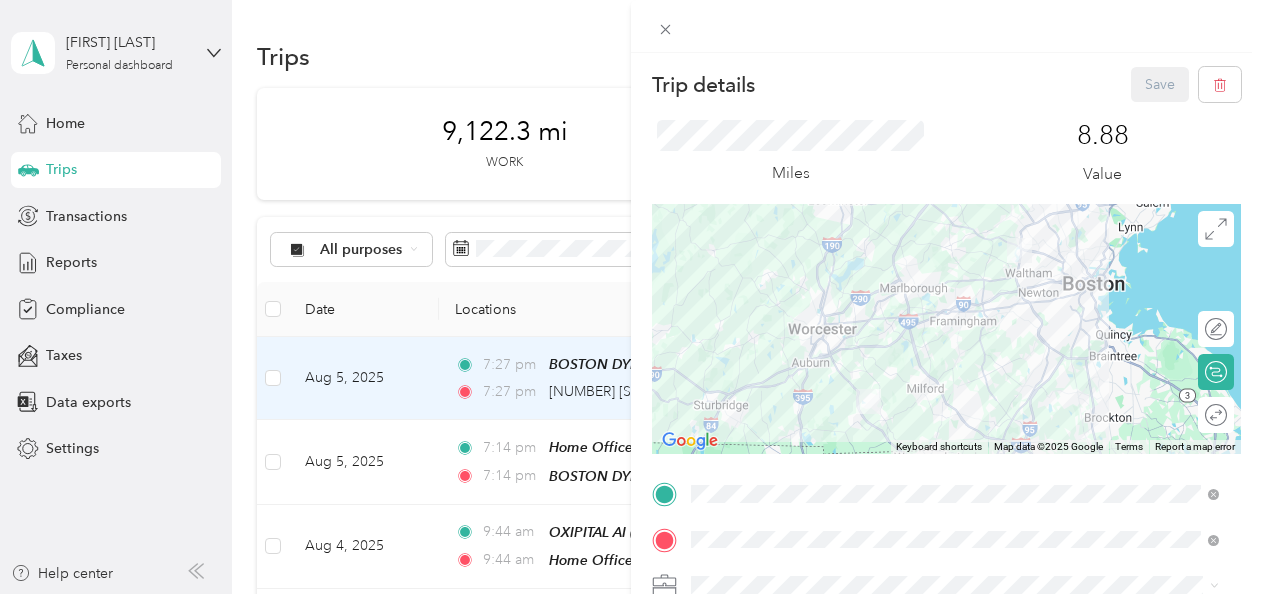 click on "Trip details Save This trip cannot be edited because it is either under review, approved, or paid. Contact your Team Manager to edit it. Miles [NUMBER] Value  ← Move left → Move right ↑ Move up ↓ Move down + Zoom in - Zoom out Home Jump left by [PERCENT] End Jump right by [PERCENT] Page Up Jump up by [PERCENT] Page Down Jump down by [PERCENT] Keyboard shortcuts Map Data Map data ©[YEAR] Google Map data ©[YEAR] Google [NUMBER] km  Click to toggle between metric and imperial units Terms Report a map error Edit route Calculate route Round trip TO Add photo" at bounding box center (631, 297) 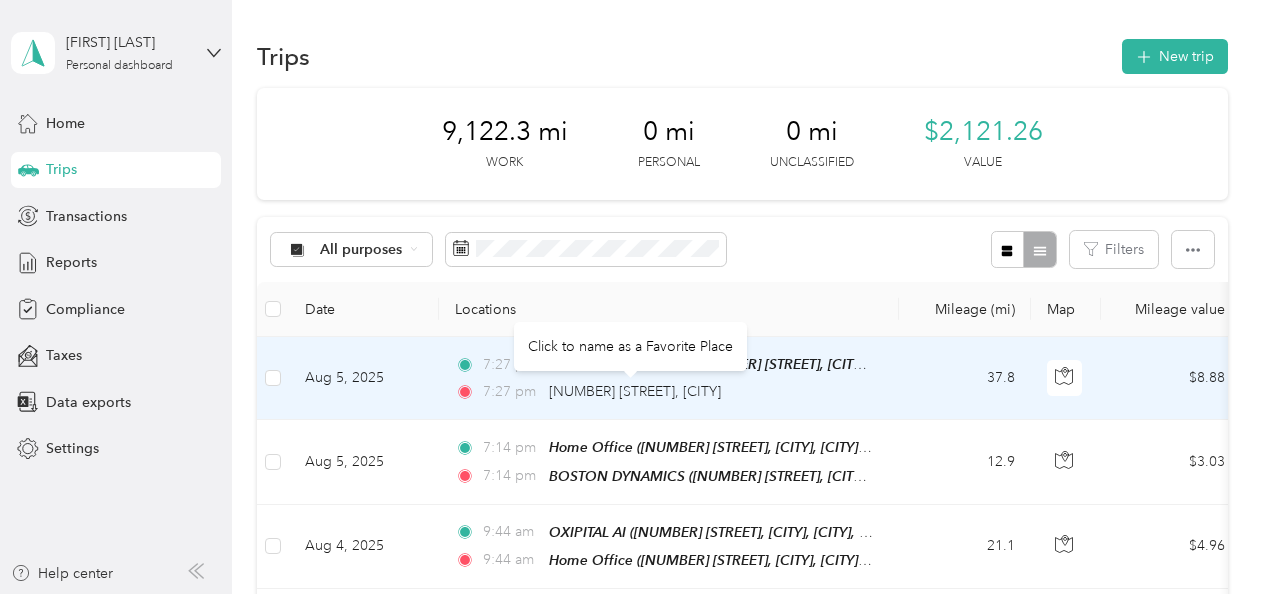click on "[NUMBER] [STREET], [CITY]" at bounding box center [635, 391] 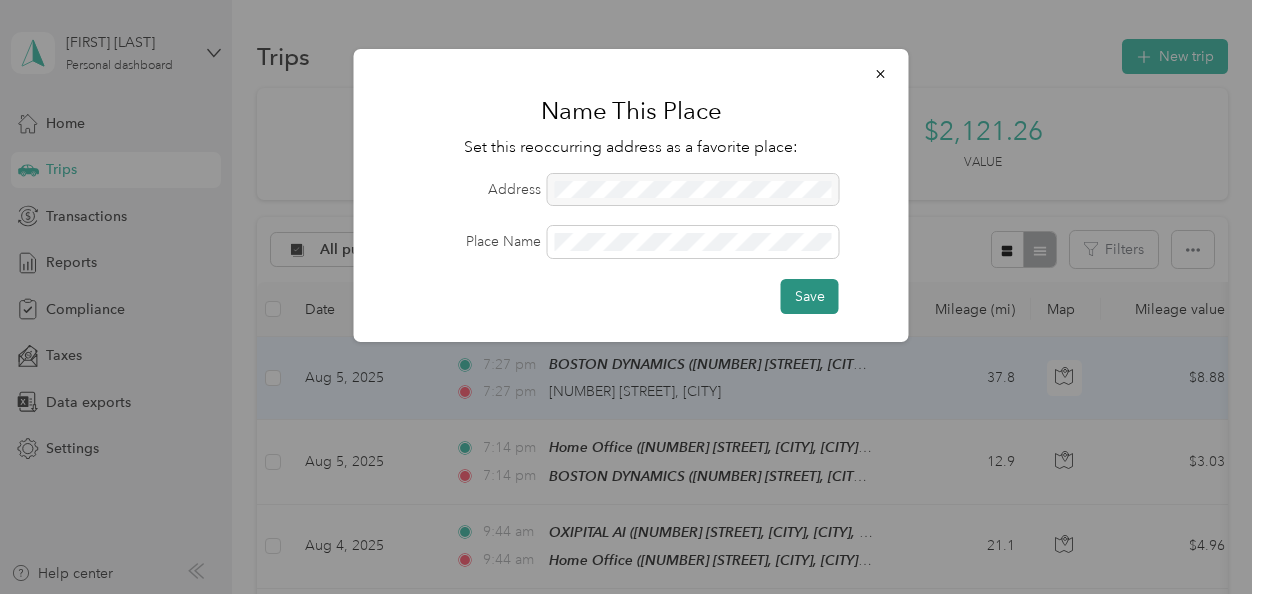 click on "Save" at bounding box center (810, 296) 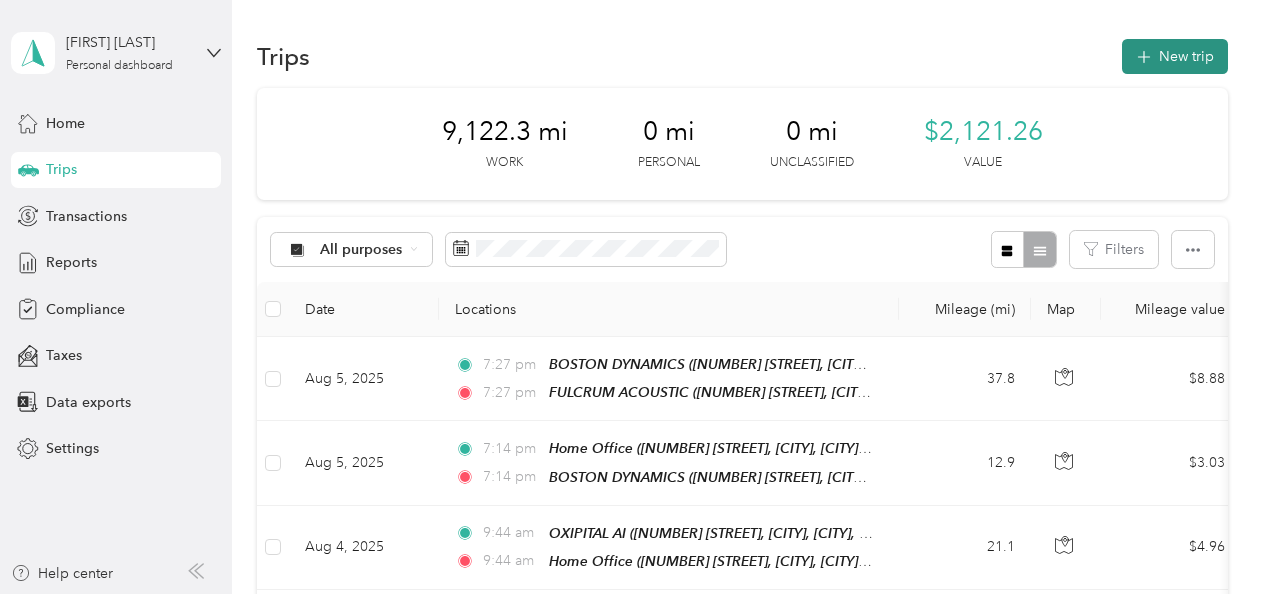 click on "New trip" at bounding box center (1175, 56) 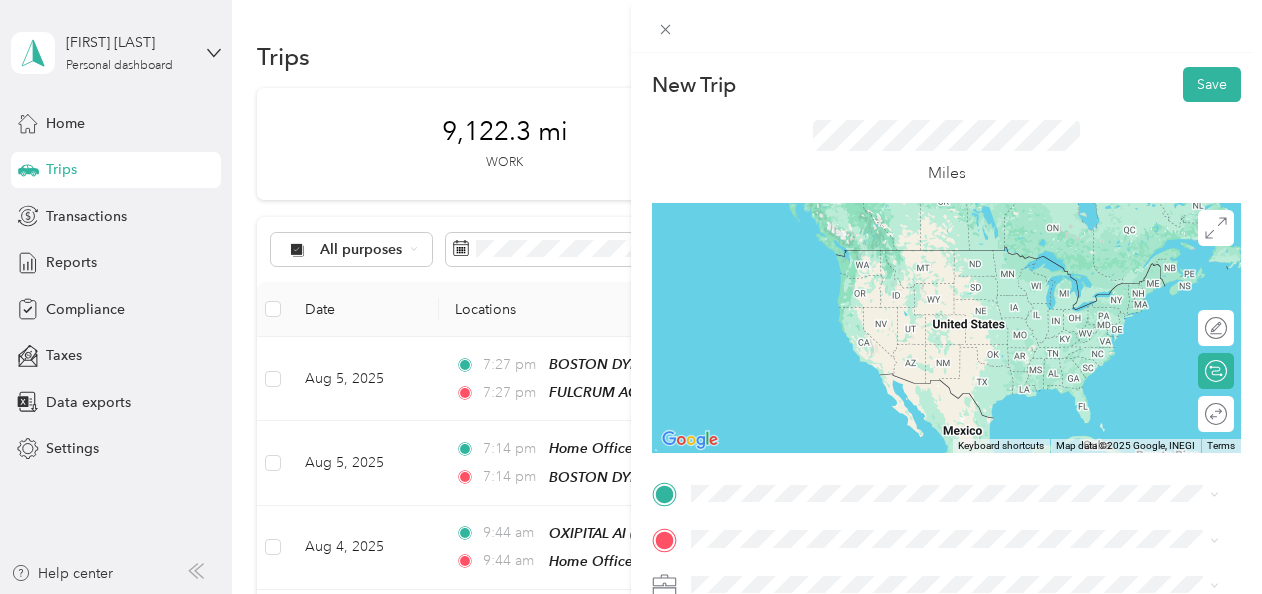 click on "FULCRUM ACOUSTIC [NUMBER] [STREET], [CITY], [POSTAL_CODE], [CITY], [STATE], [COUNTRY]" at bounding box center (965, 260) 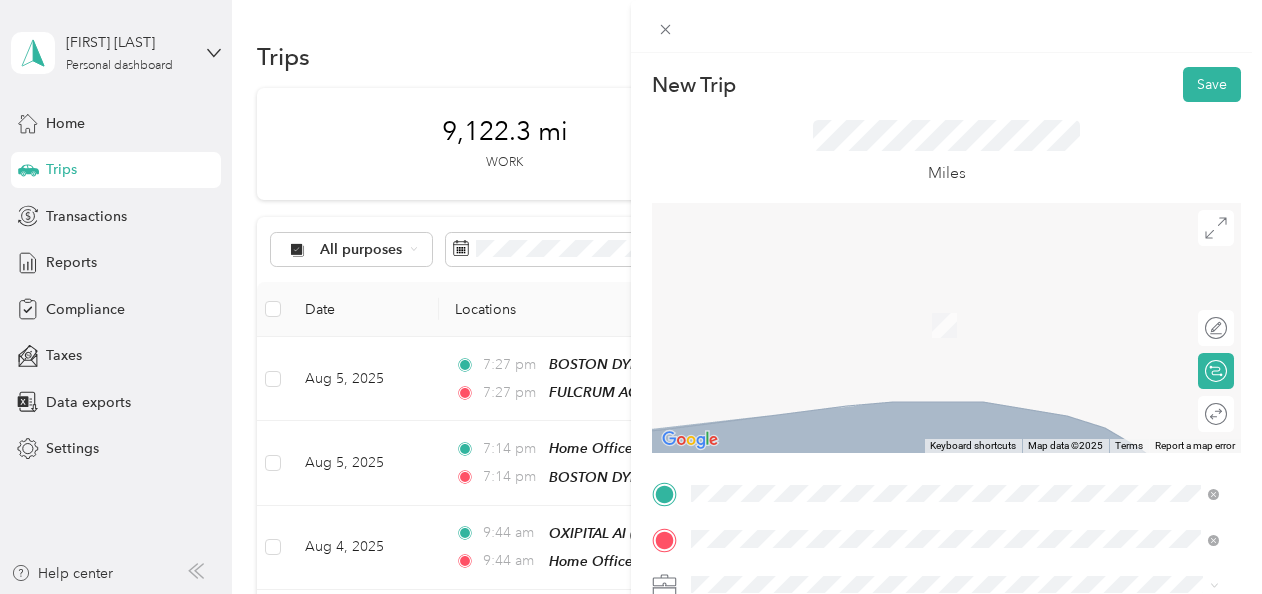 click on "Home Office" at bounding box center (771, 303) 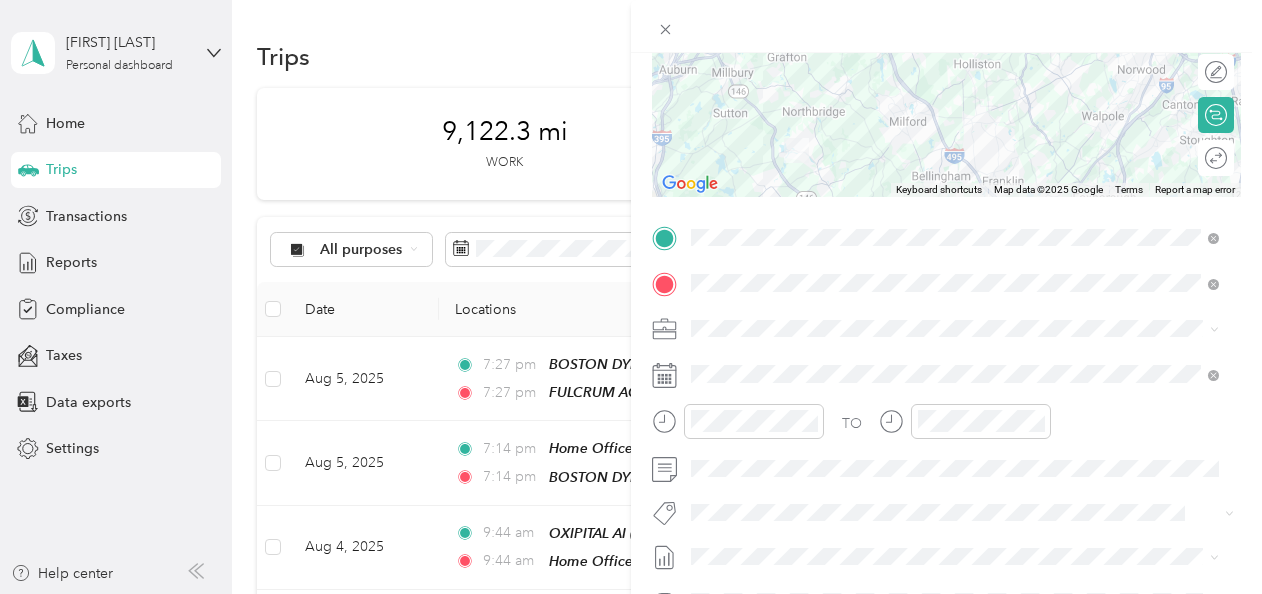 scroll, scrollTop: 300, scrollLeft: 0, axis: vertical 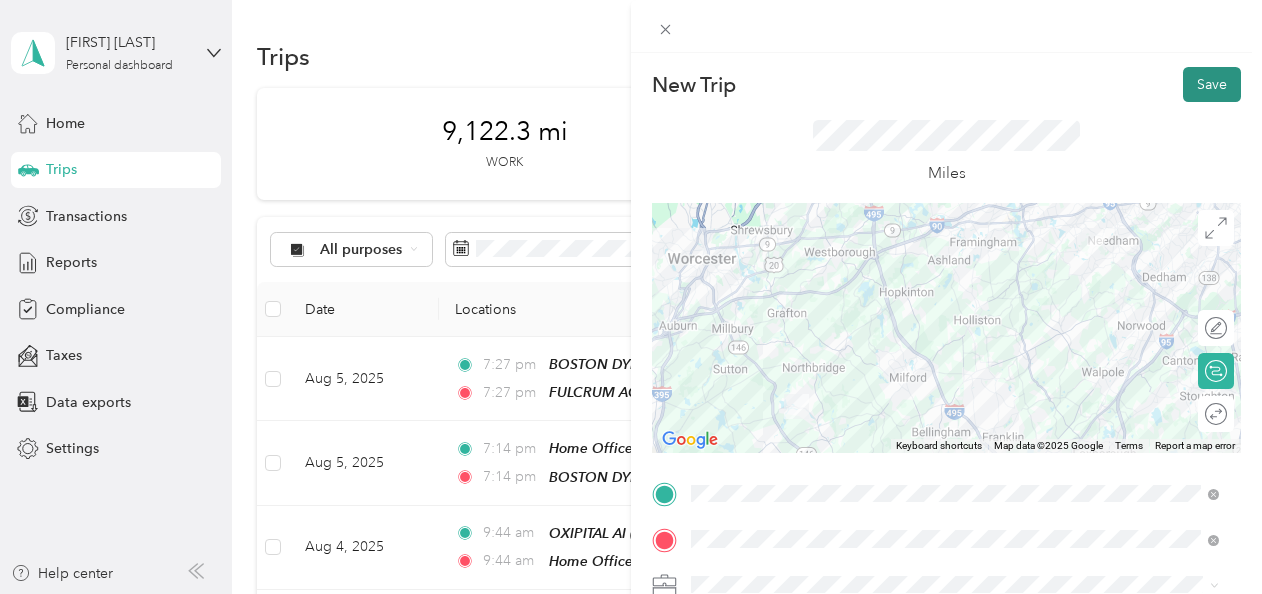 click on "Save" at bounding box center [1212, 84] 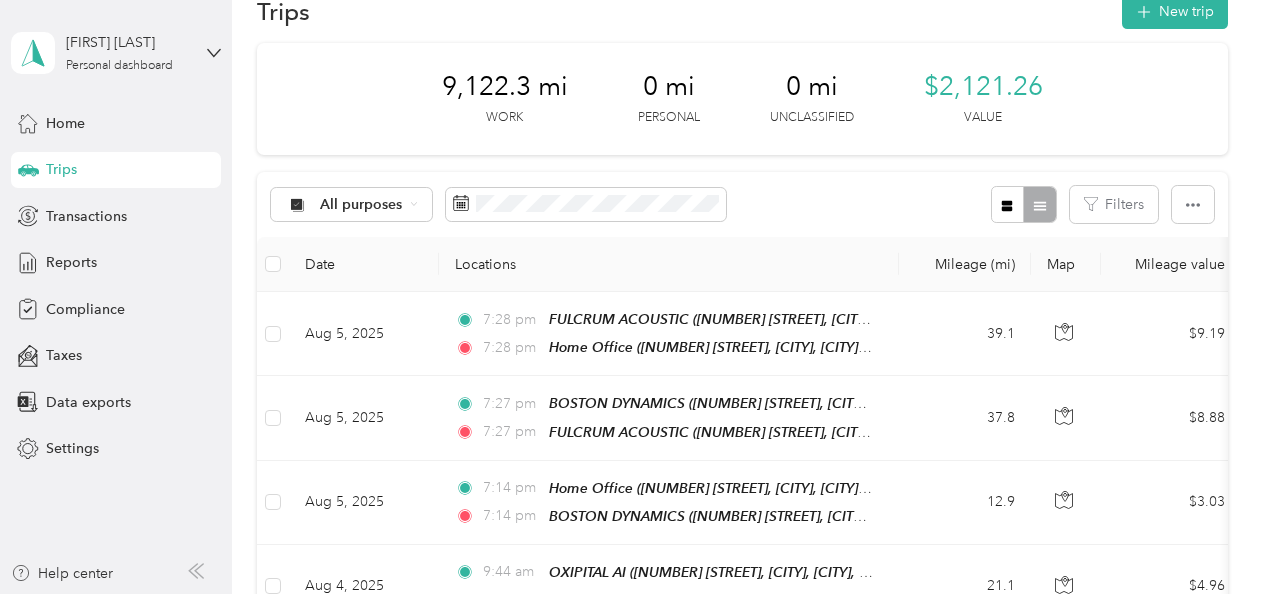 scroll, scrollTop: 0, scrollLeft: 0, axis: both 